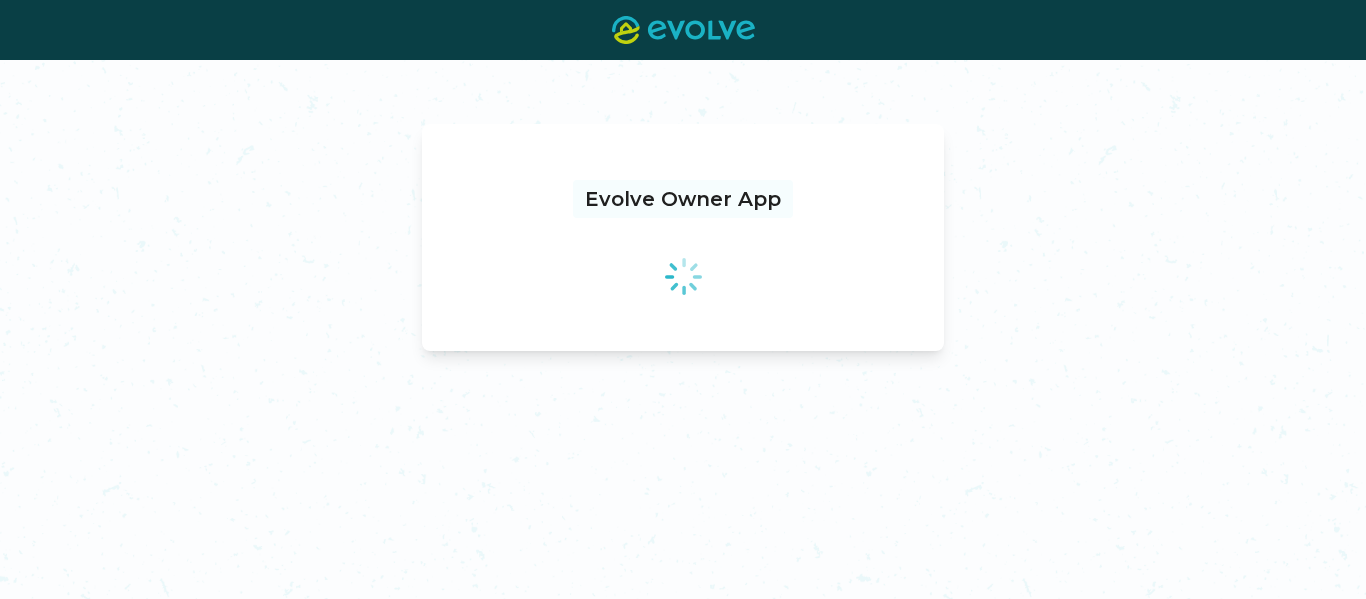 scroll, scrollTop: 0, scrollLeft: 0, axis: both 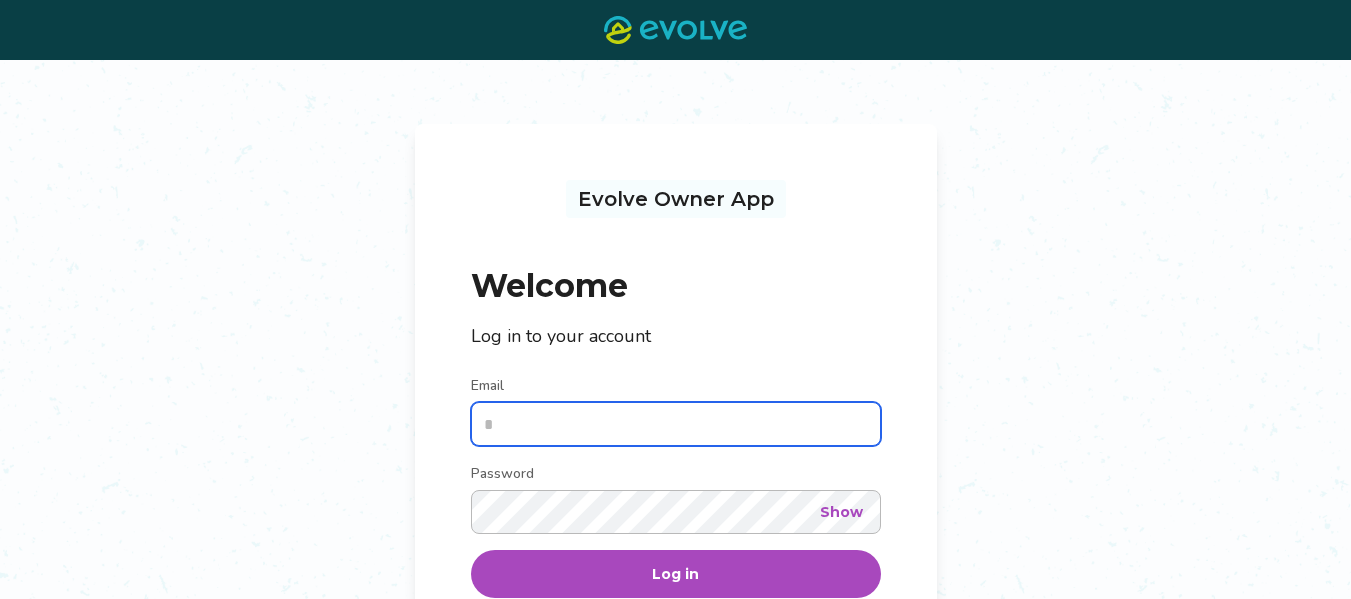 type on "**********" 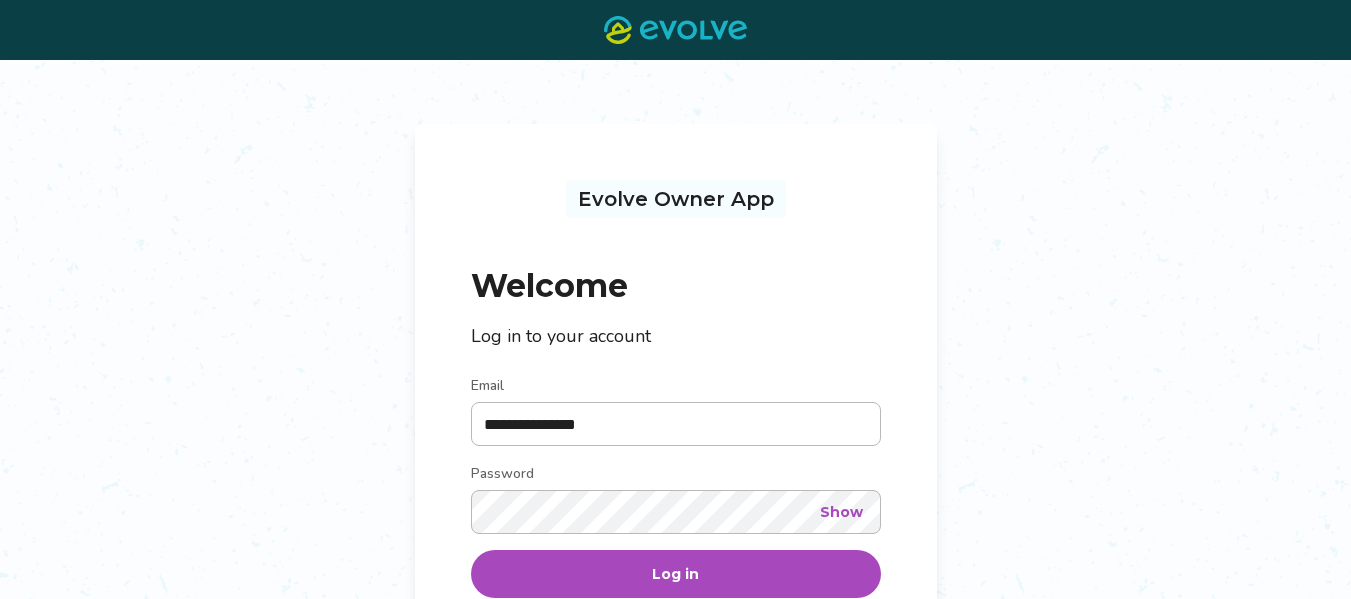 click on "Log in" at bounding box center (675, 574) 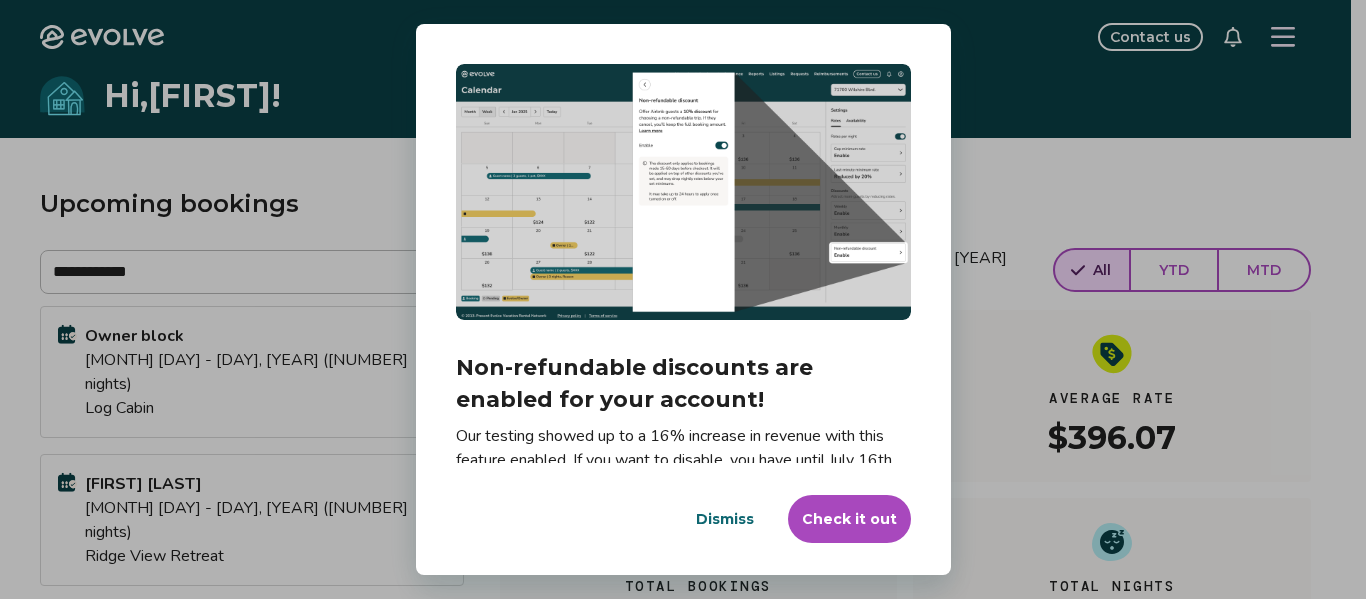 scroll, scrollTop: 33, scrollLeft: 0, axis: vertical 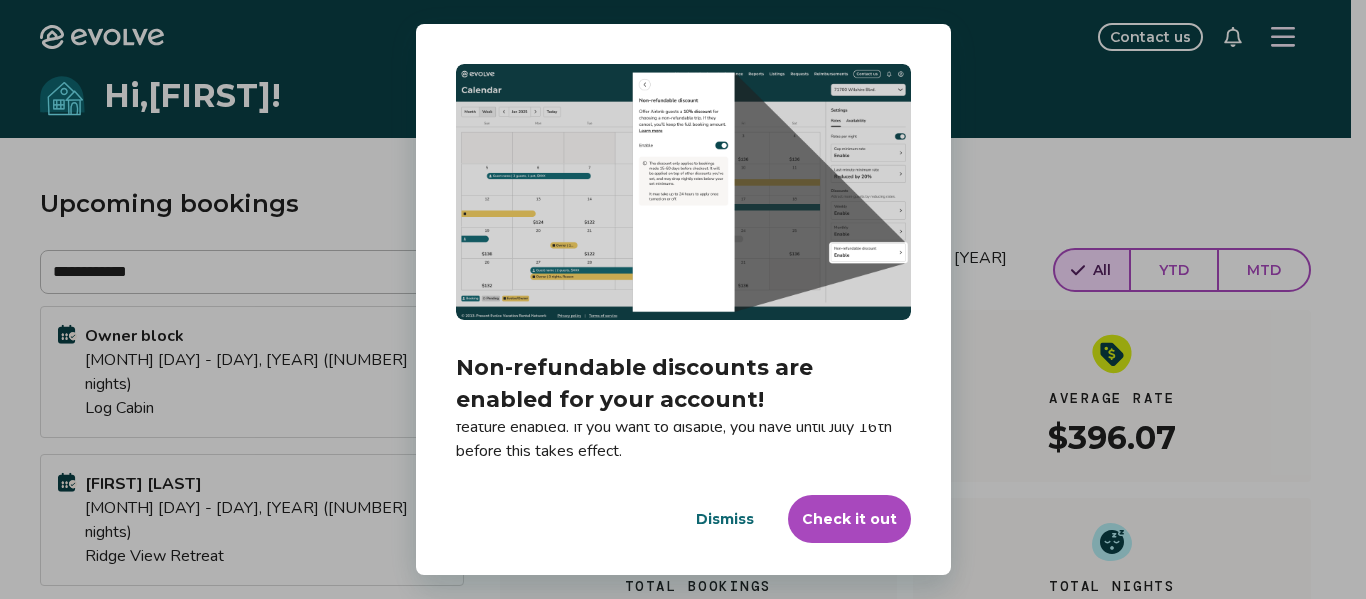click on "Dialog Non-refundable discounts are enabled for your account! Our testing showed up to a 16% increase in revenue with this feature enabled. If you want to disable, you have until July 16th before this takes effect. Dismiss Check it out" at bounding box center (683, 299) 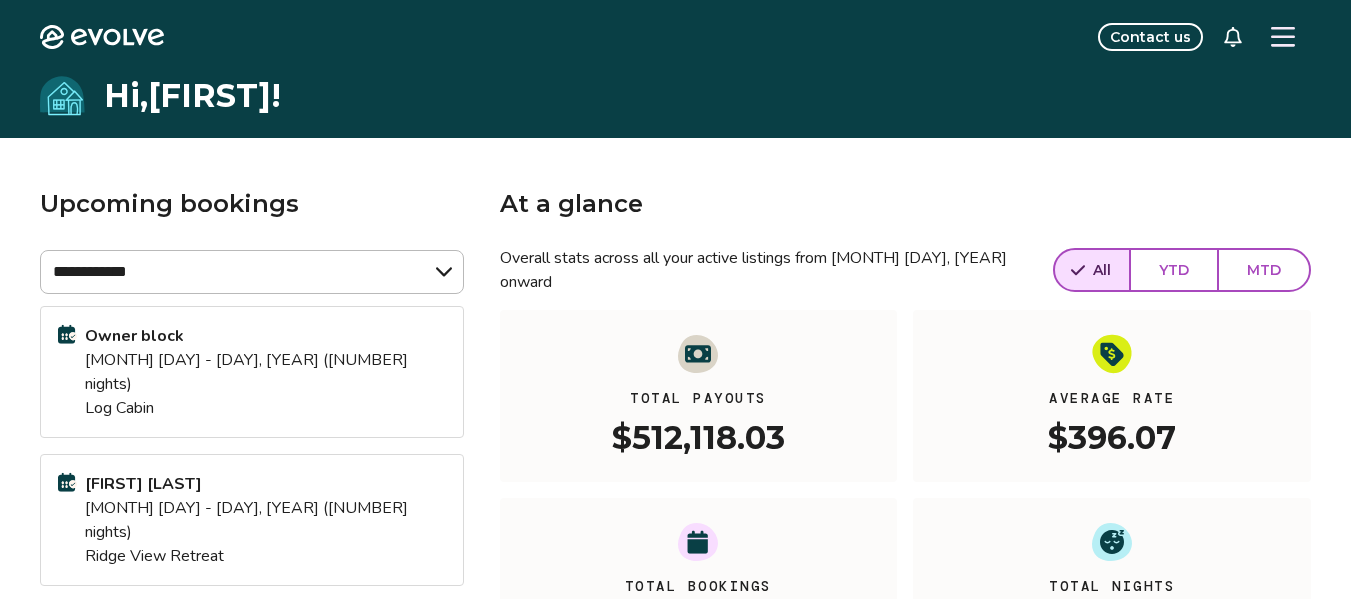 click 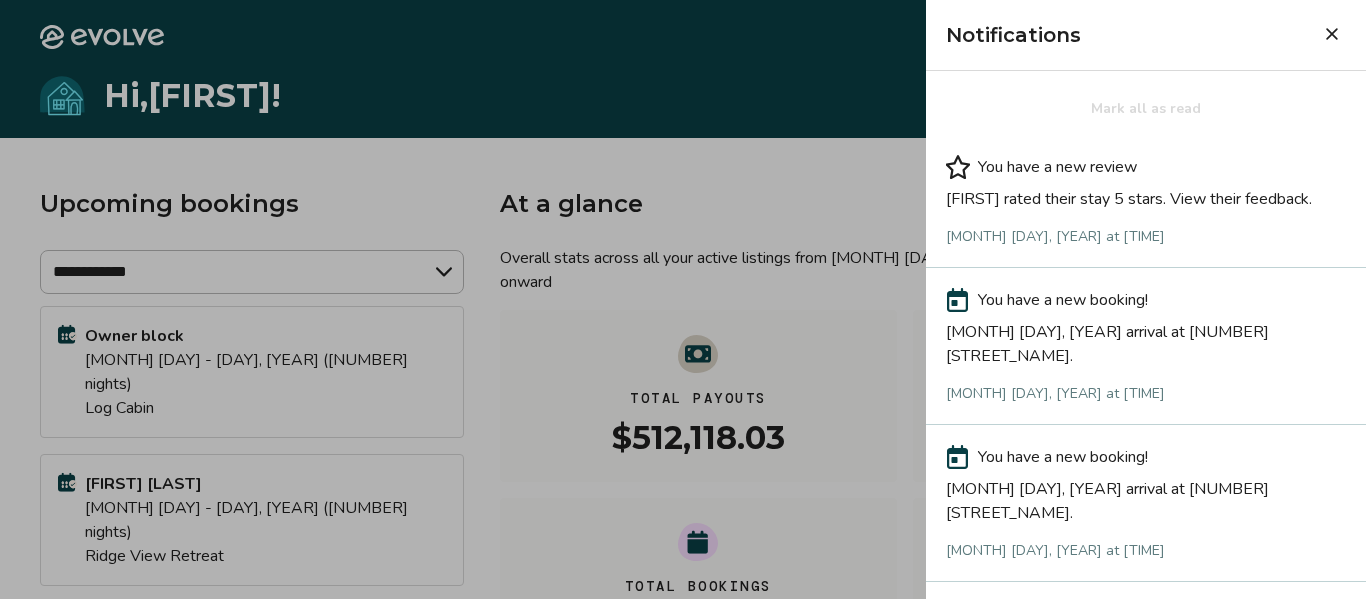 click at bounding box center [1332, 34] 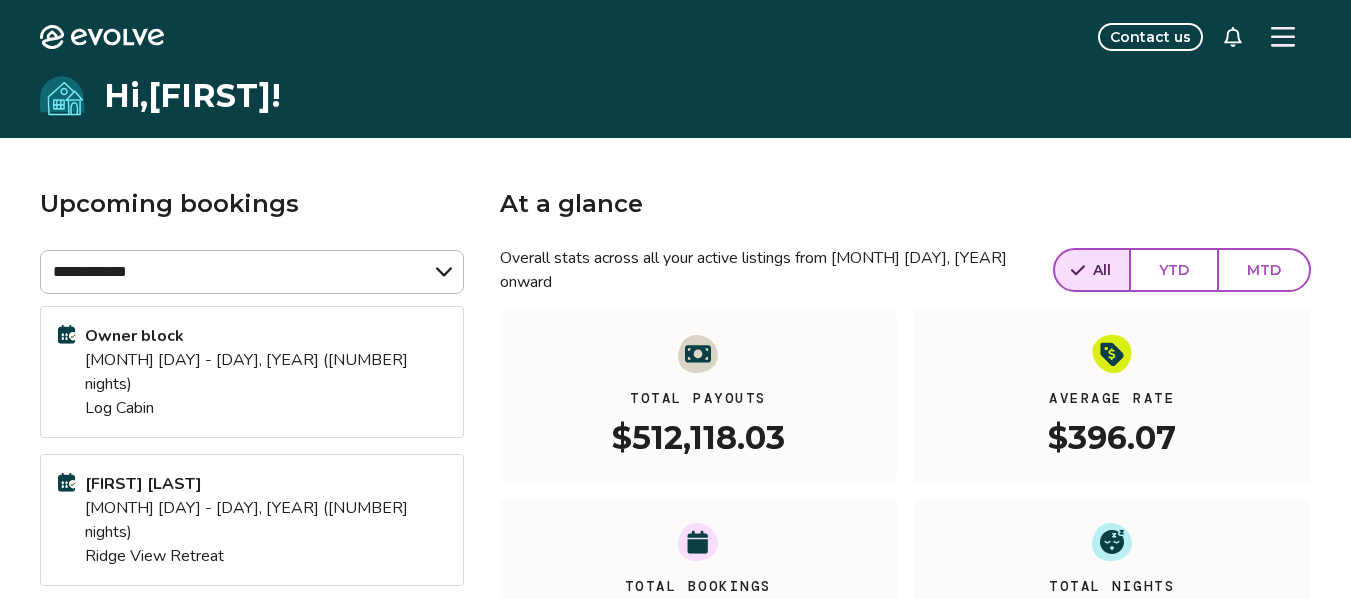 click 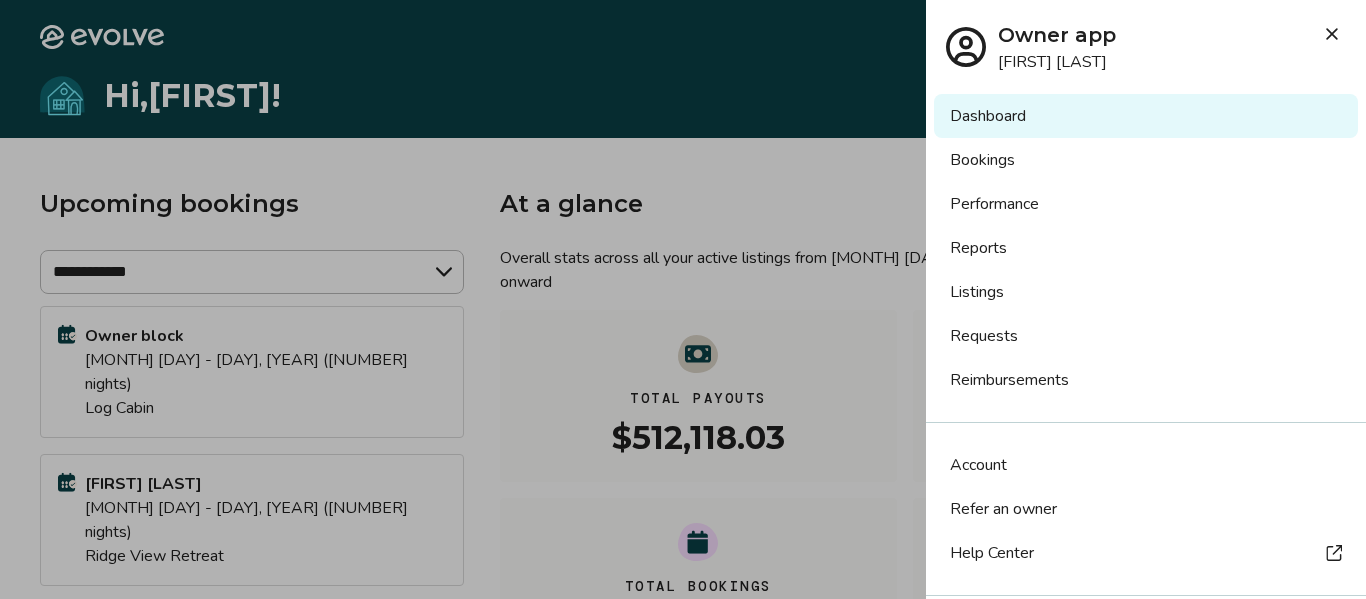 click on "Performance" at bounding box center (1146, 204) 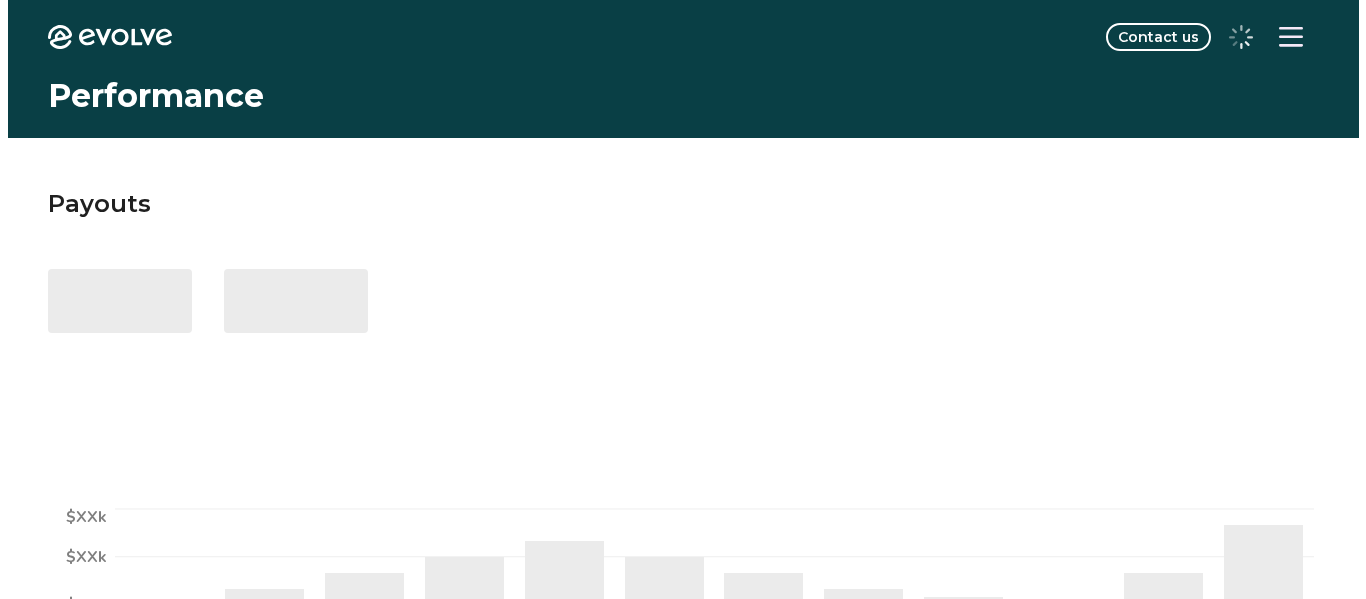 scroll, scrollTop: 0, scrollLeft: 0, axis: both 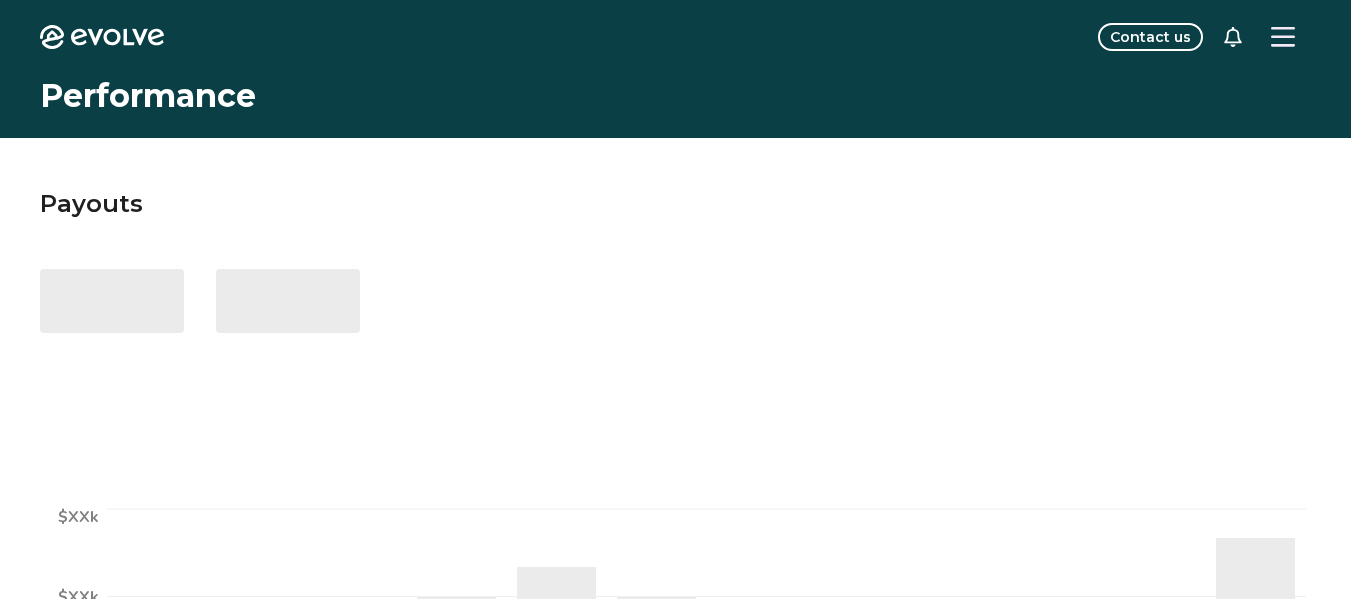 click 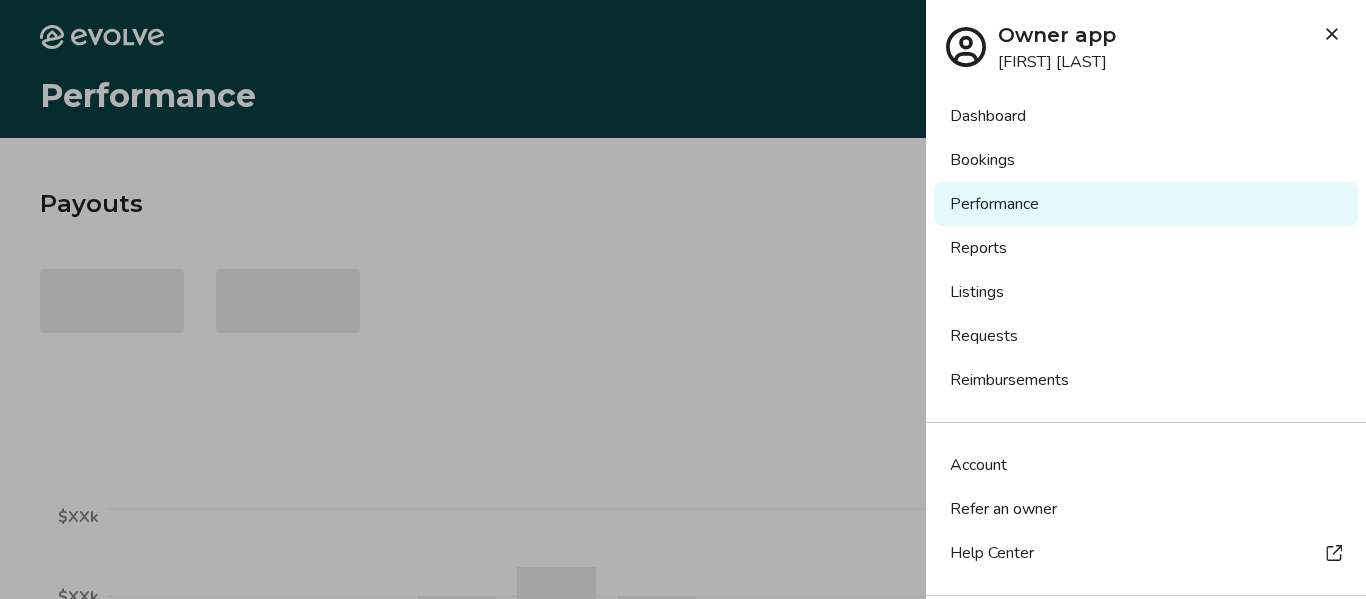 click on "Reports" at bounding box center [1146, 248] 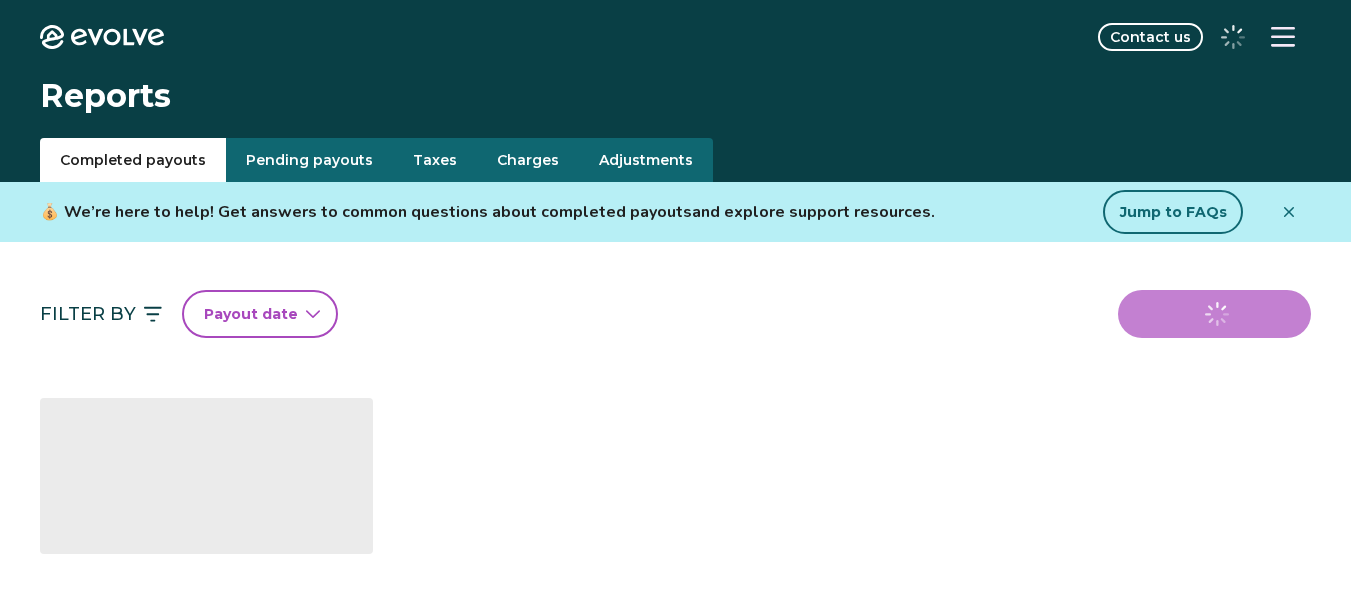 scroll, scrollTop: 0, scrollLeft: 0, axis: both 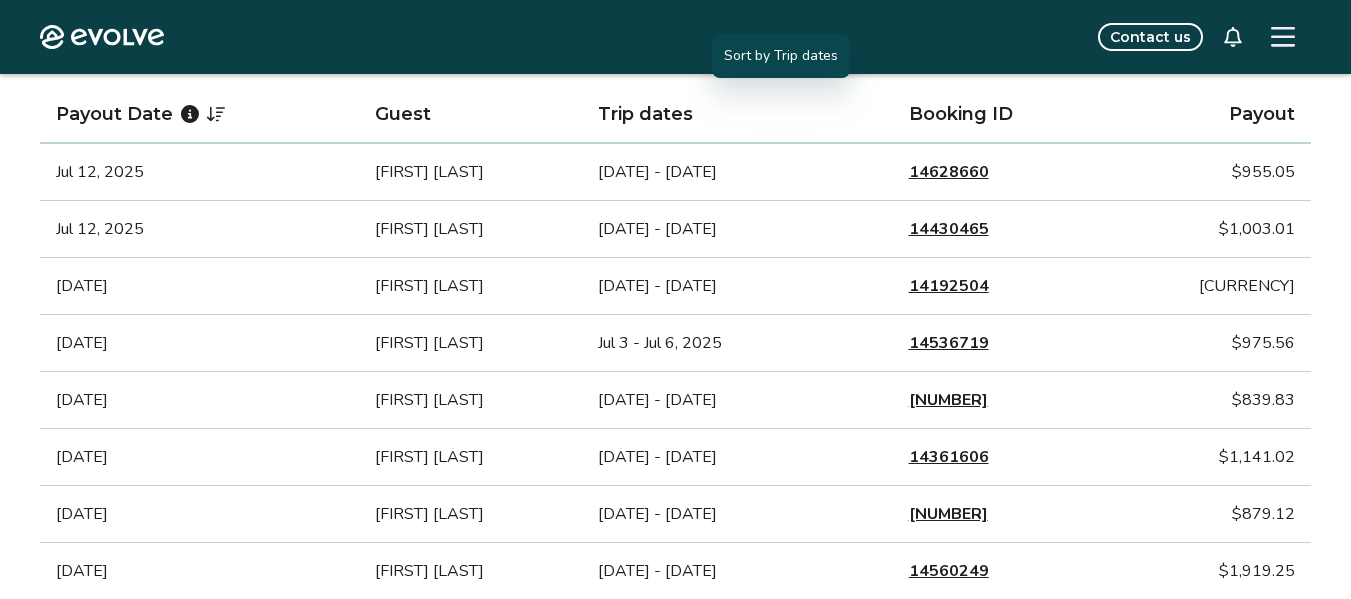 click on "Trip dates" at bounding box center (737, 115) 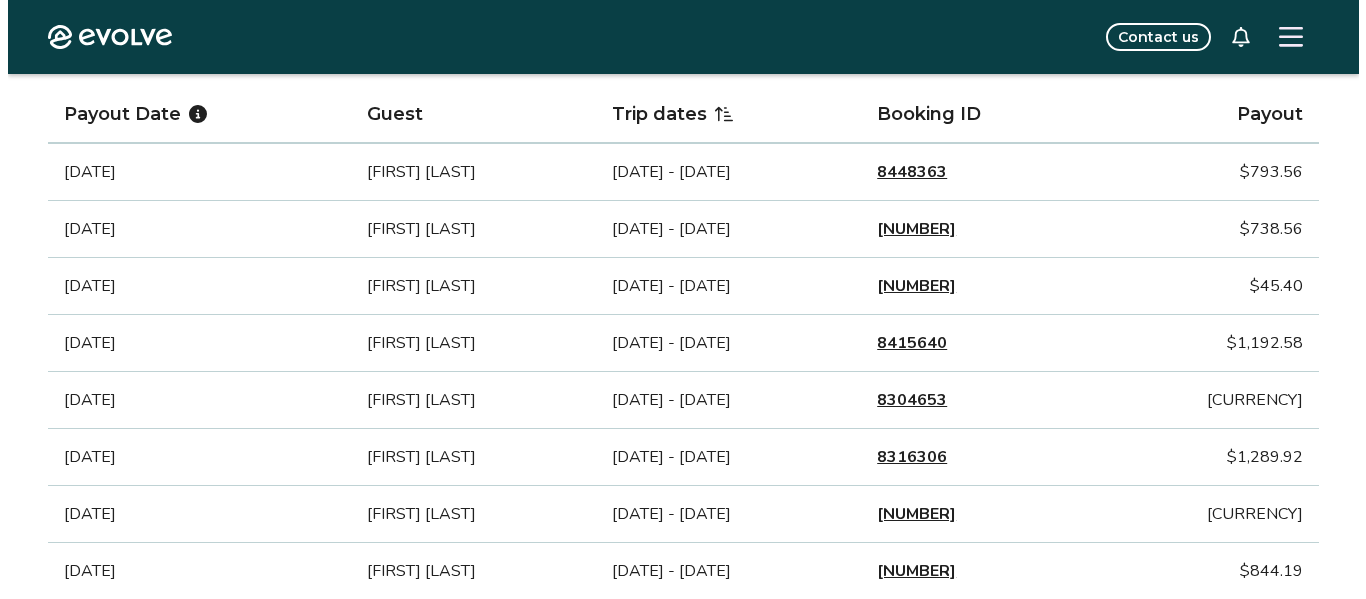 scroll, scrollTop: 492, scrollLeft: 0, axis: vertical 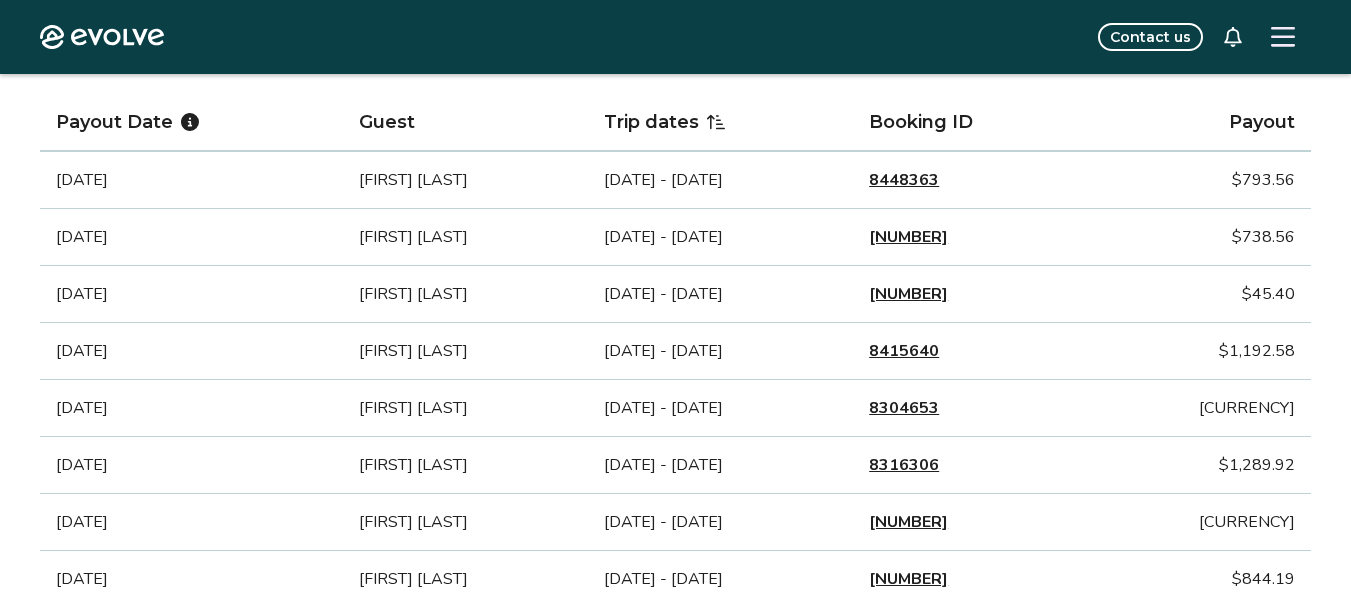 click 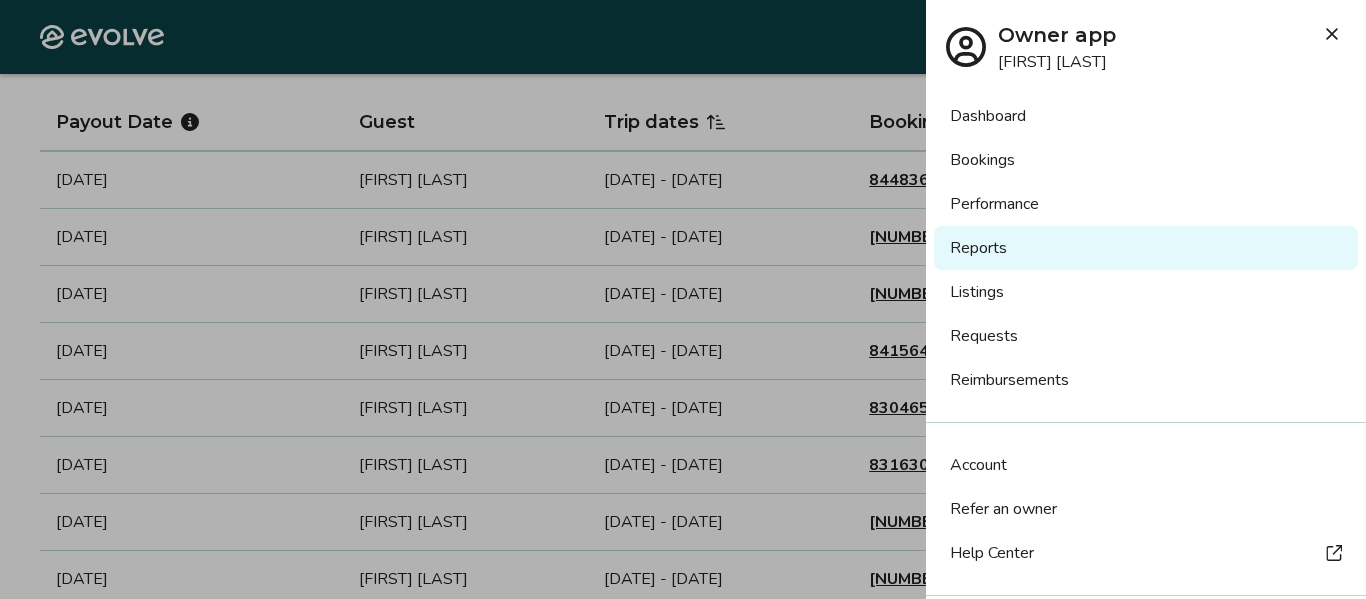 click on "Dashboard" at bounding box center (1146, 116) 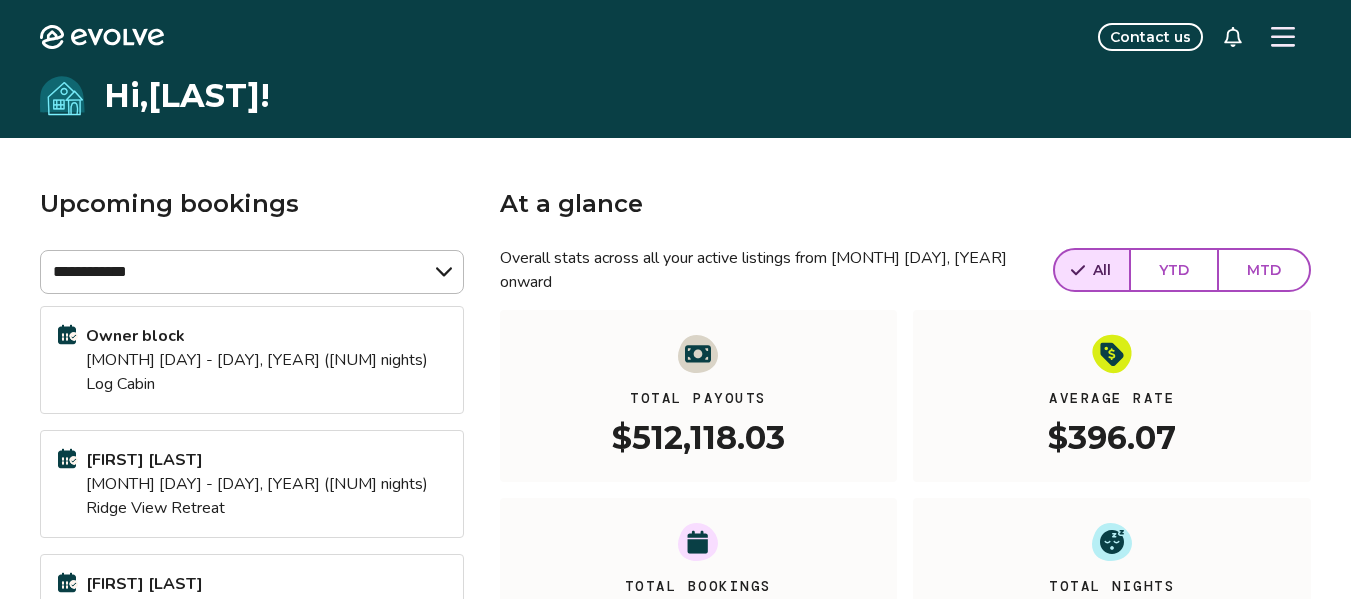 scroll, scrollTop: 0, scrollLeft: 0, axis: both 